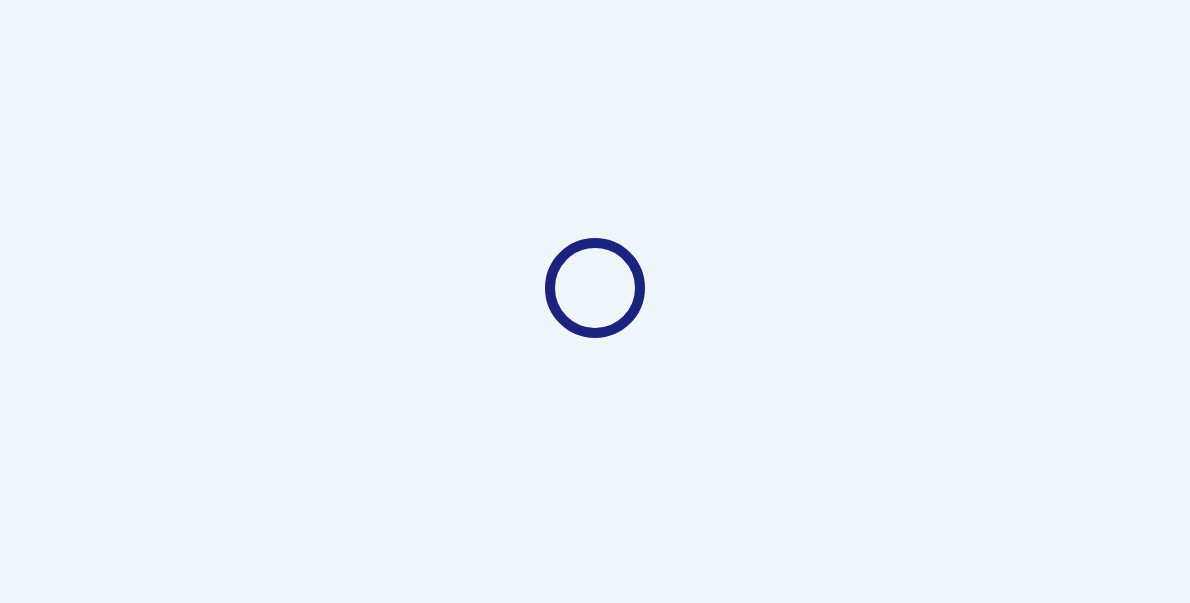 scroll, scrollTop: 0, scrollLeft: 0, axis: both 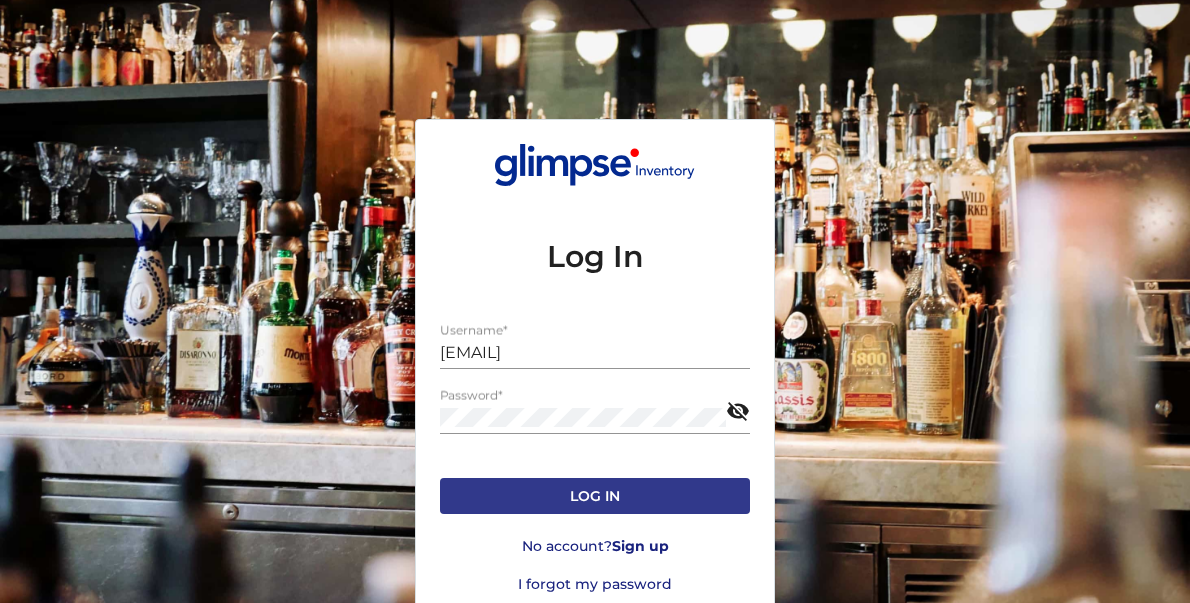 click on "Log in" at bounding box center [595, 496] 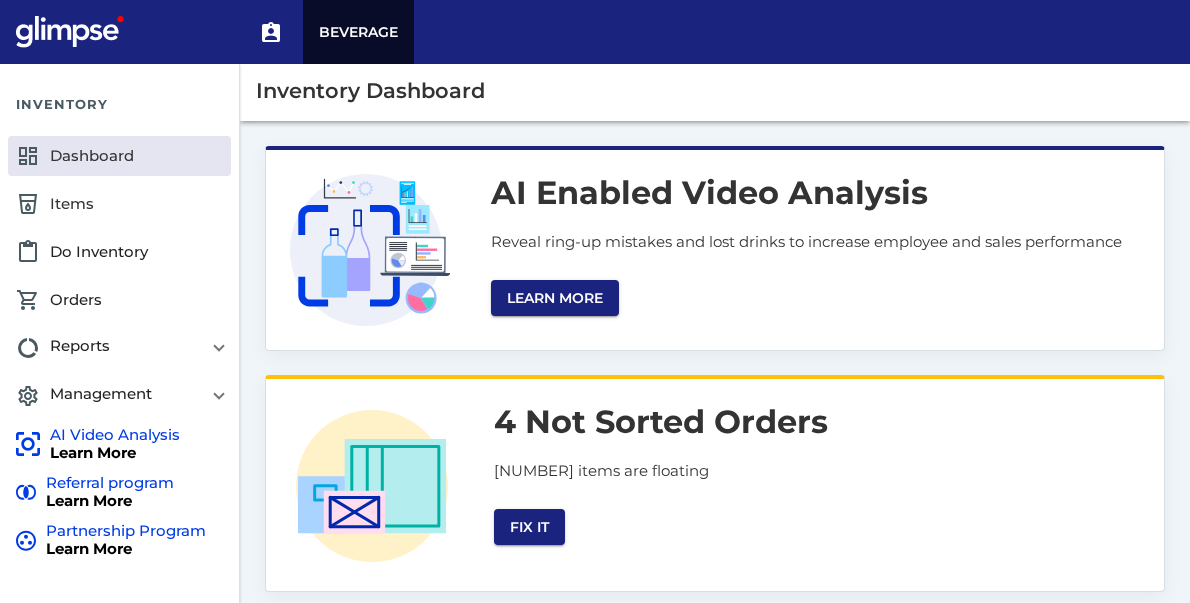 click on "local_drink  Items" at bounding box center [119, 204] 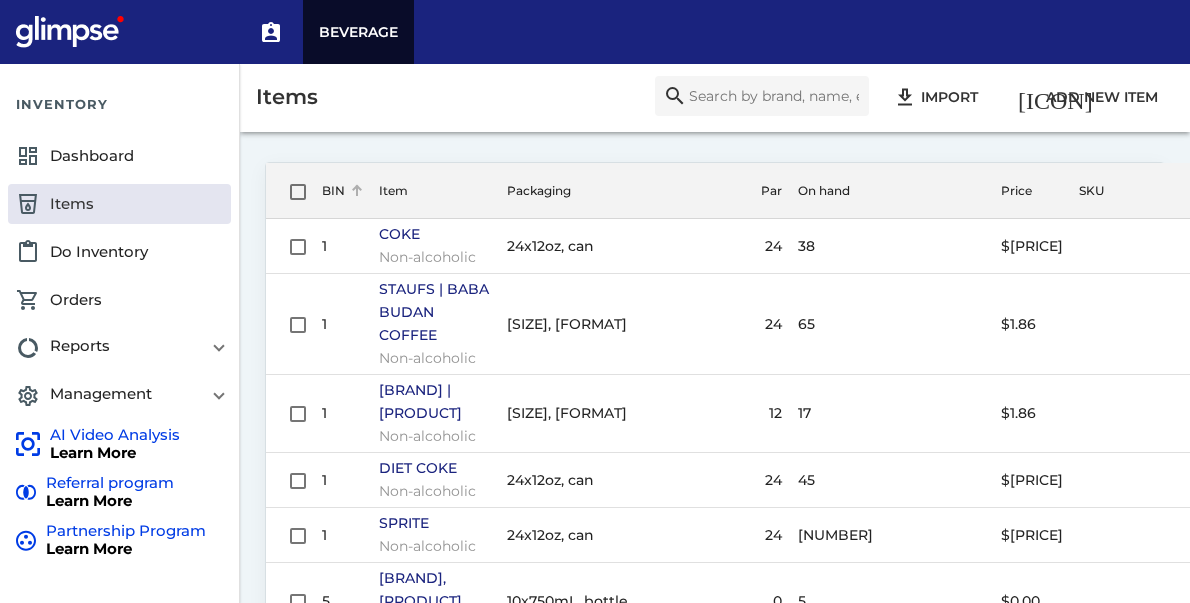 click on "BIN" at bounding box center [333, 190] 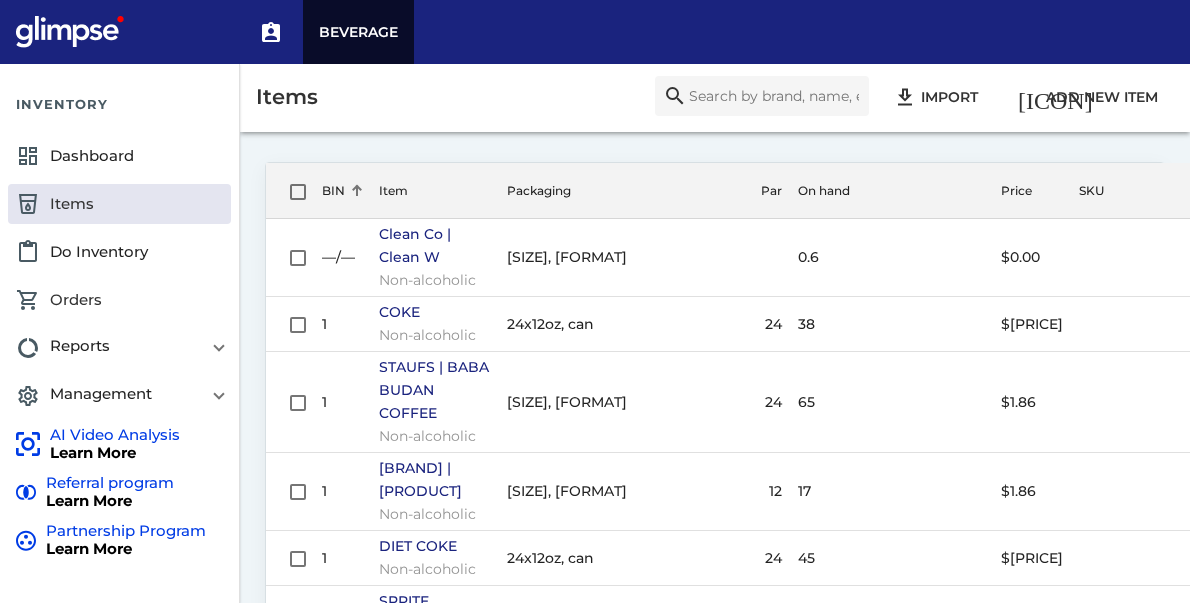 click on "shopping_cart  Orders" at bounding box center [119, 300] 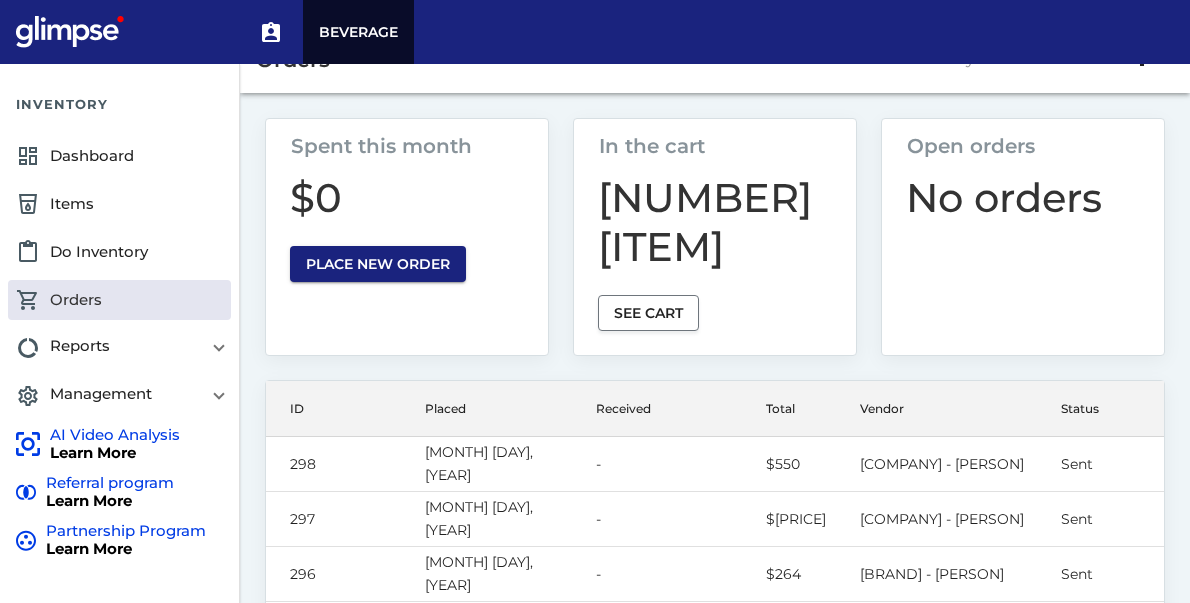 scroll, scrollTop: 36, scrollLeft: 0, axis: vertical 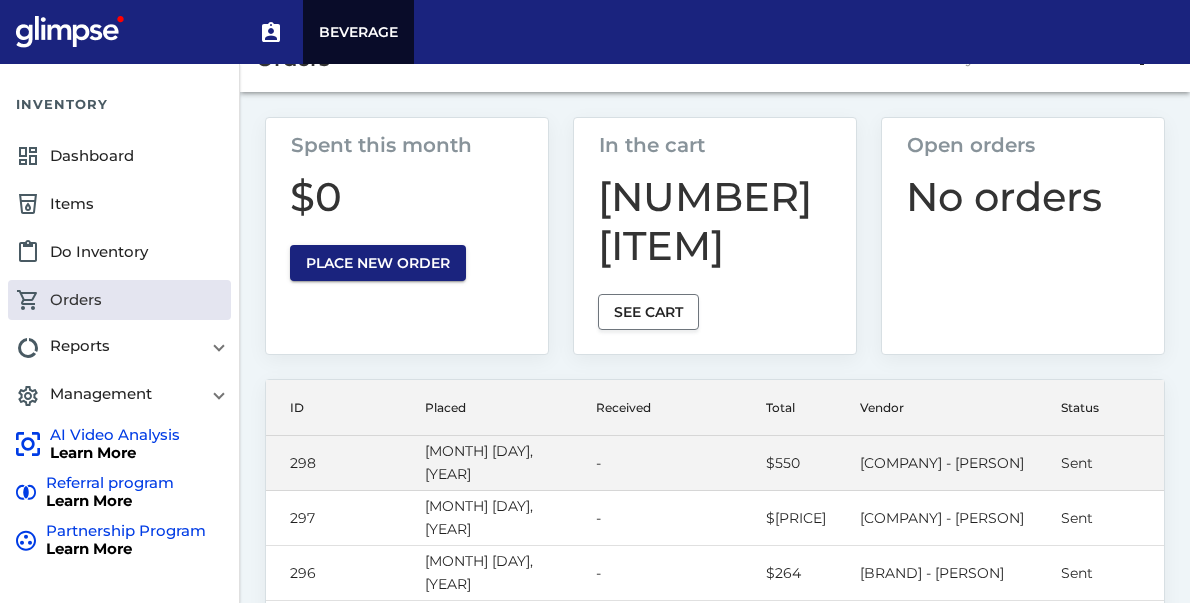 click on "[COMPANY] - [PERSON]" at bounding box center (952, 463) 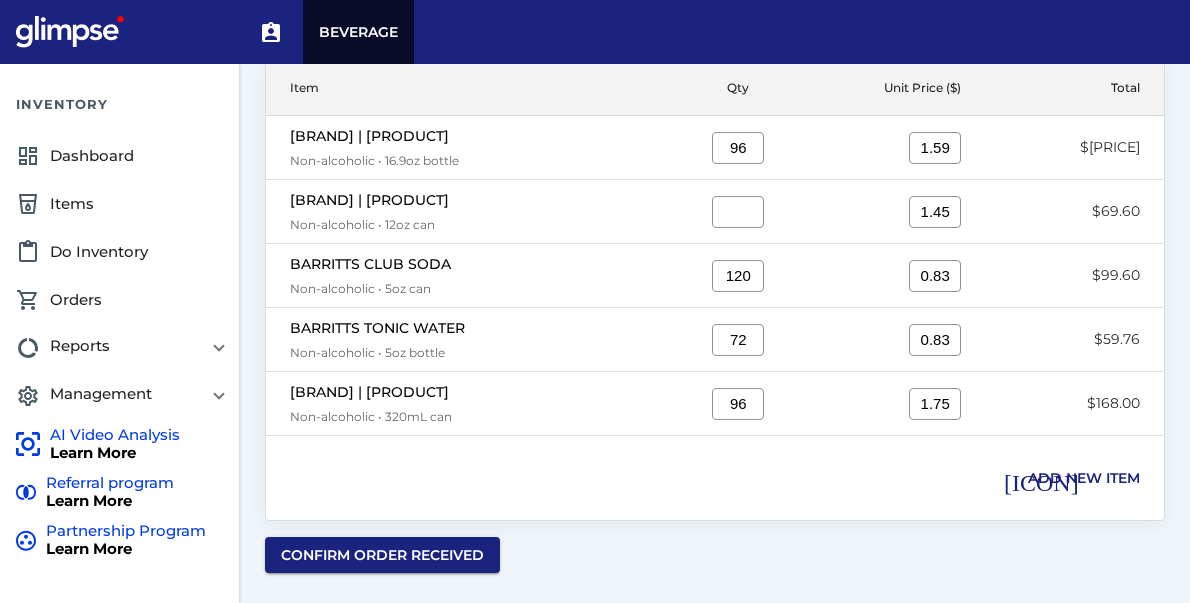 scroll, scrollTop: 761, scrollLeft: 0, axis: vertical 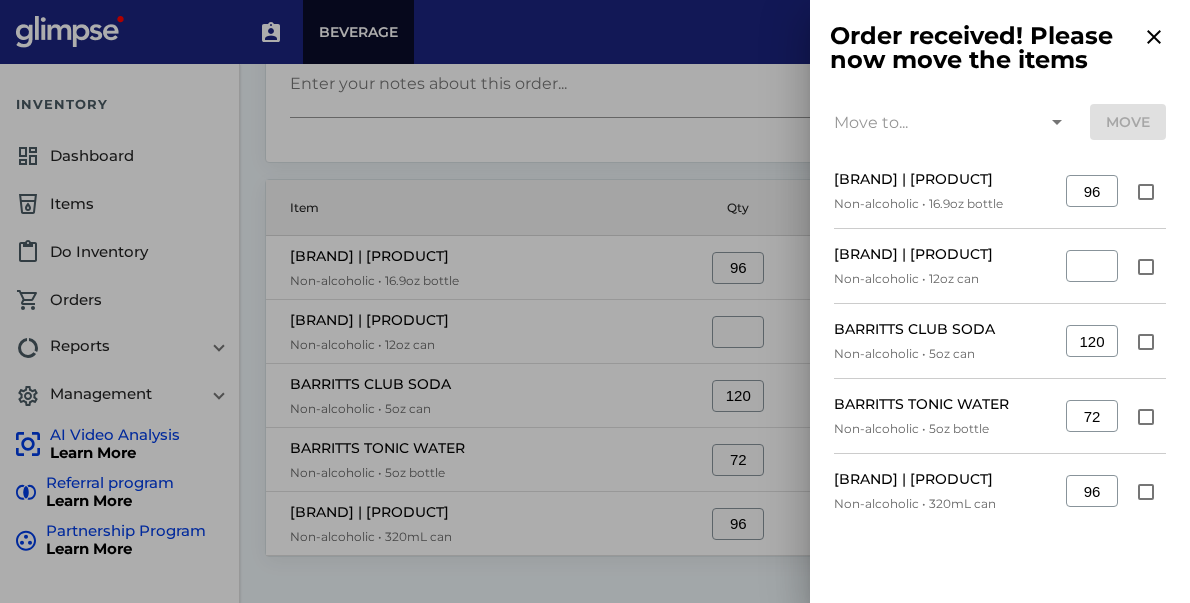 click at bounding box center [1057, 122] 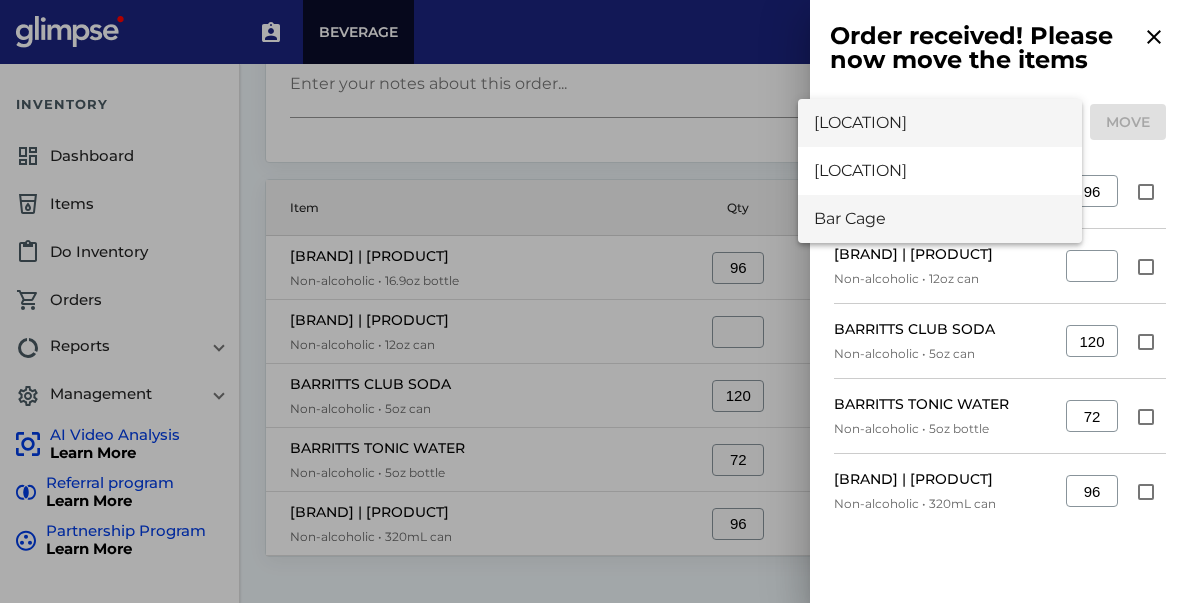 click on "Bar Cage" at bounding box center [940, 219] 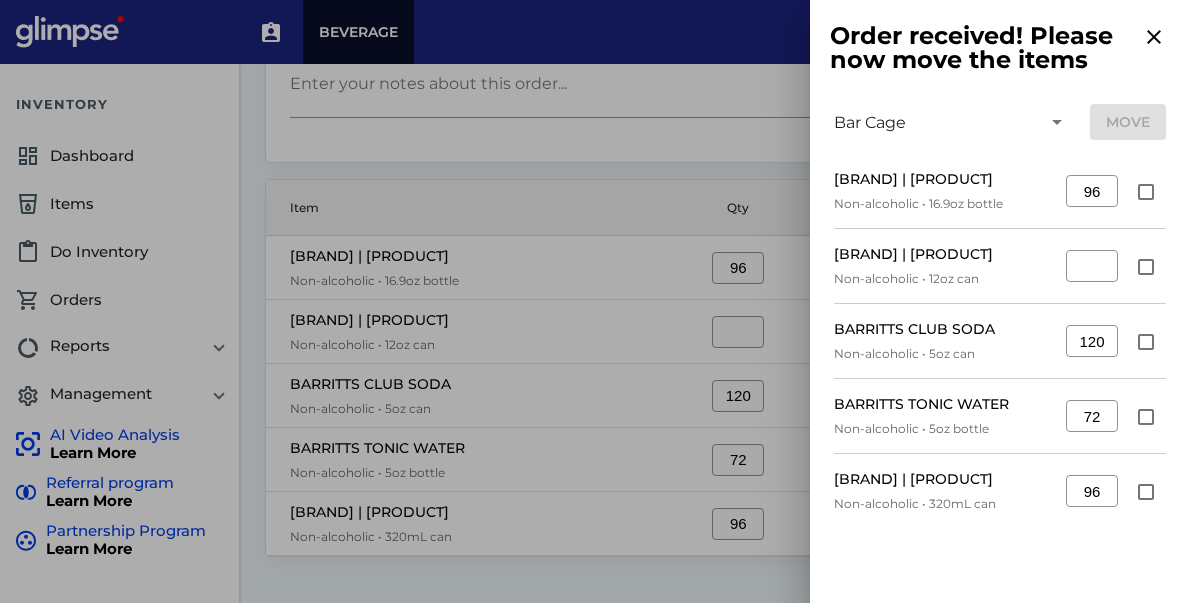 click at bounding box center [1146, 192] 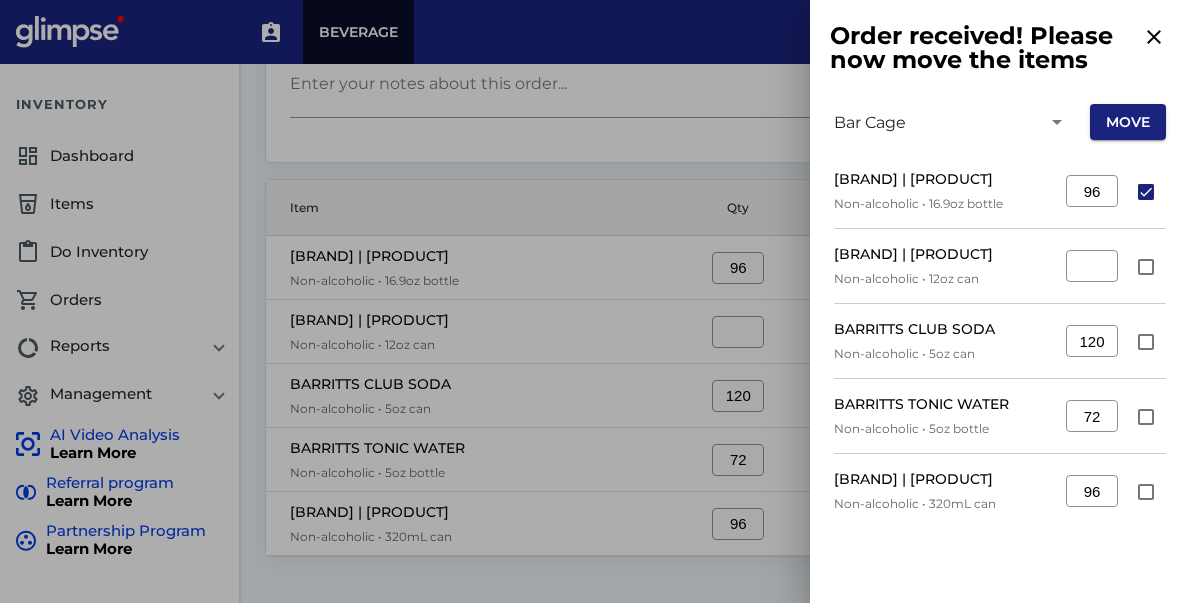 click at bounding box center (1146, 267) 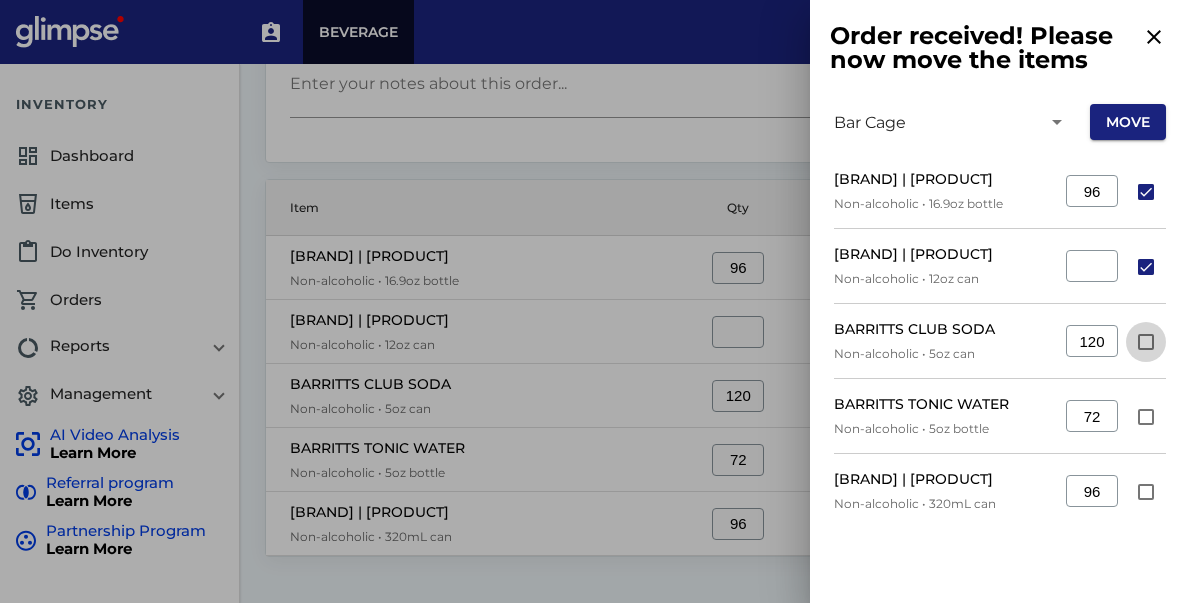 click at bounding box center (1146, 342) 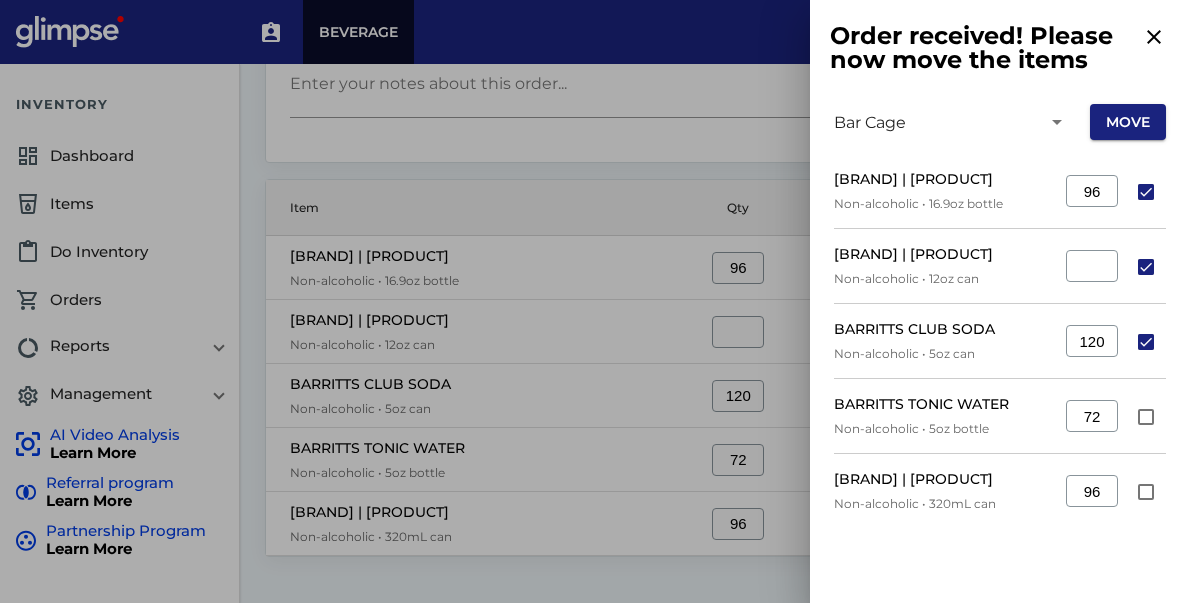 click on "72" at bounding box center [1116, 191] 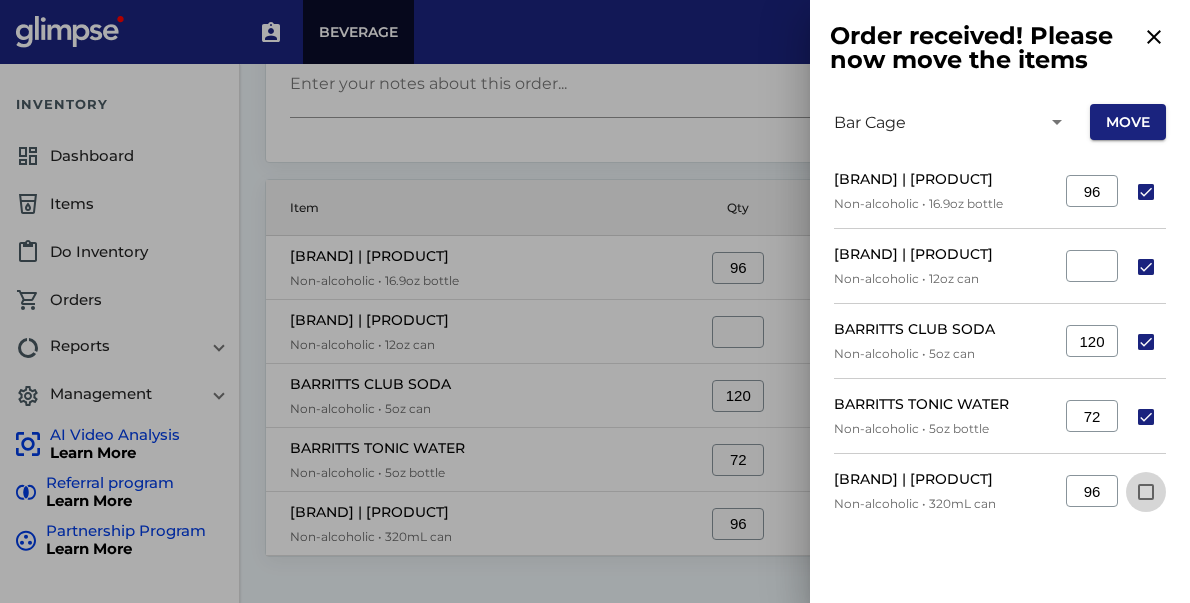 click at bounding box center [1146, 492] 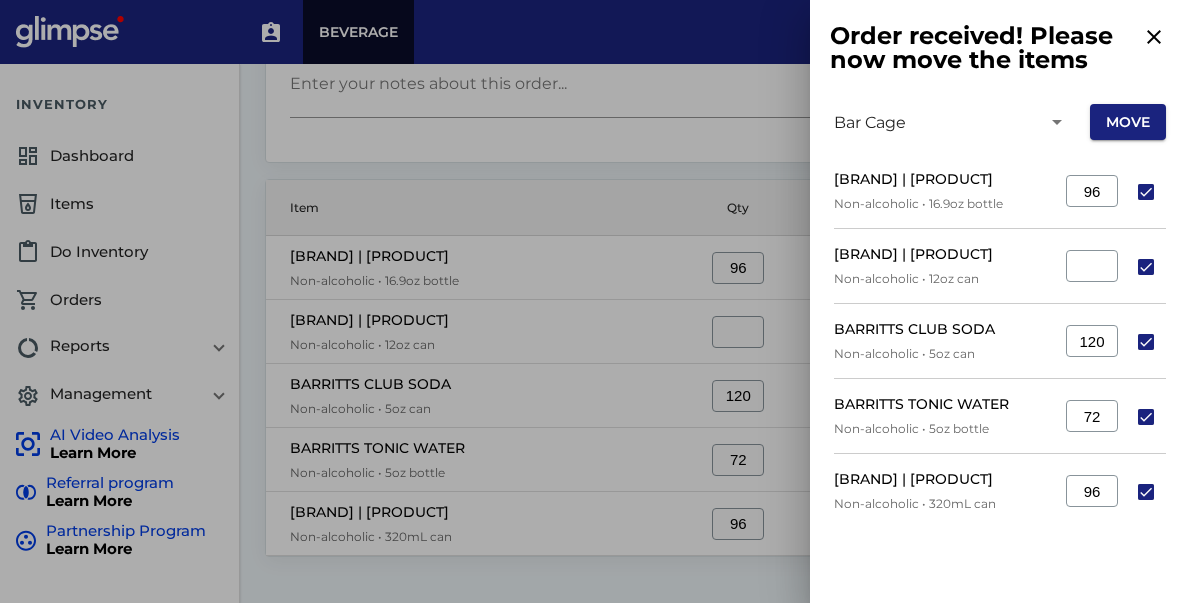 click on "Move" at bounding box center (1128, 122) 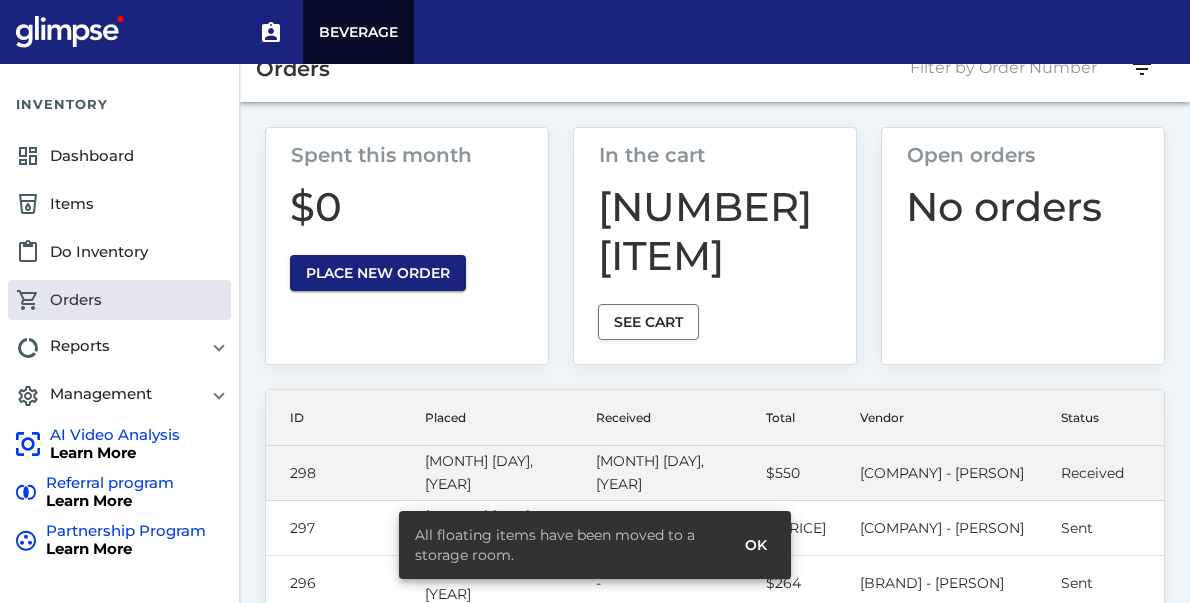 scroll, scrollTop: 41, scrollLeft: 0, axis: vertical 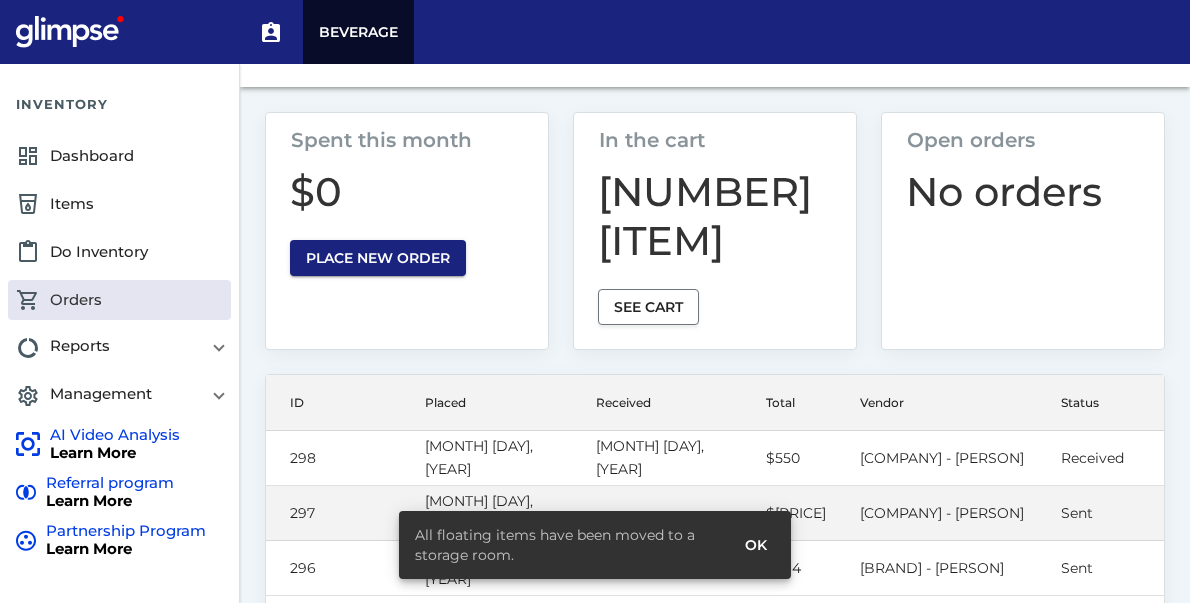 click on "[COMPANY] - [PERSON]" at bounding box center [952, 458] 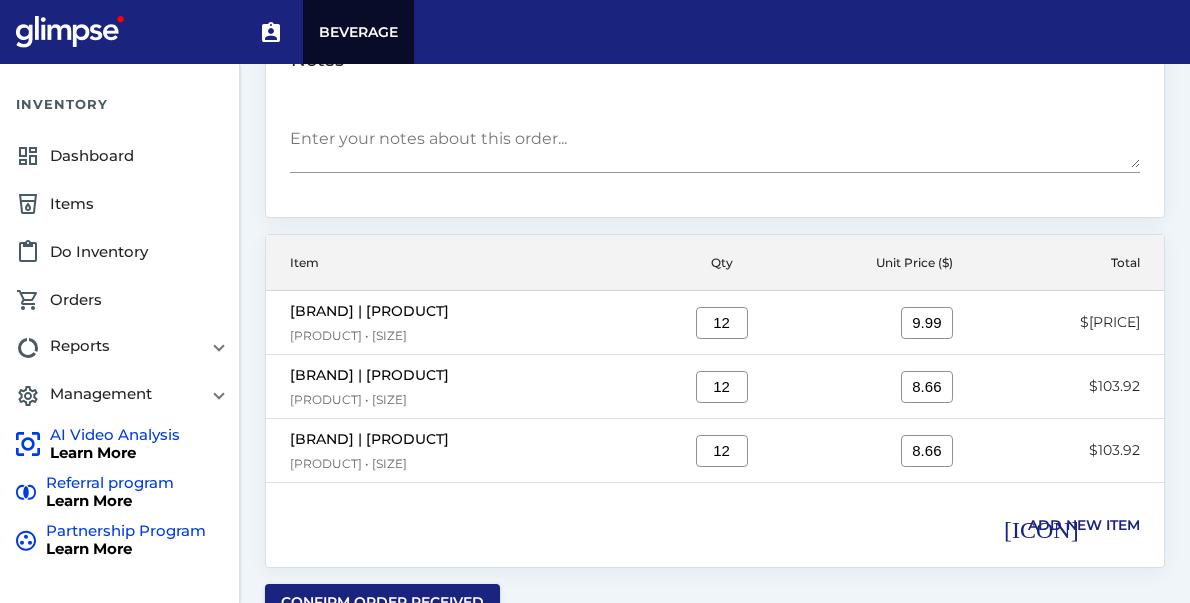 scroll, scrollTop: 621, scrollLeft: 0, axis: vertical 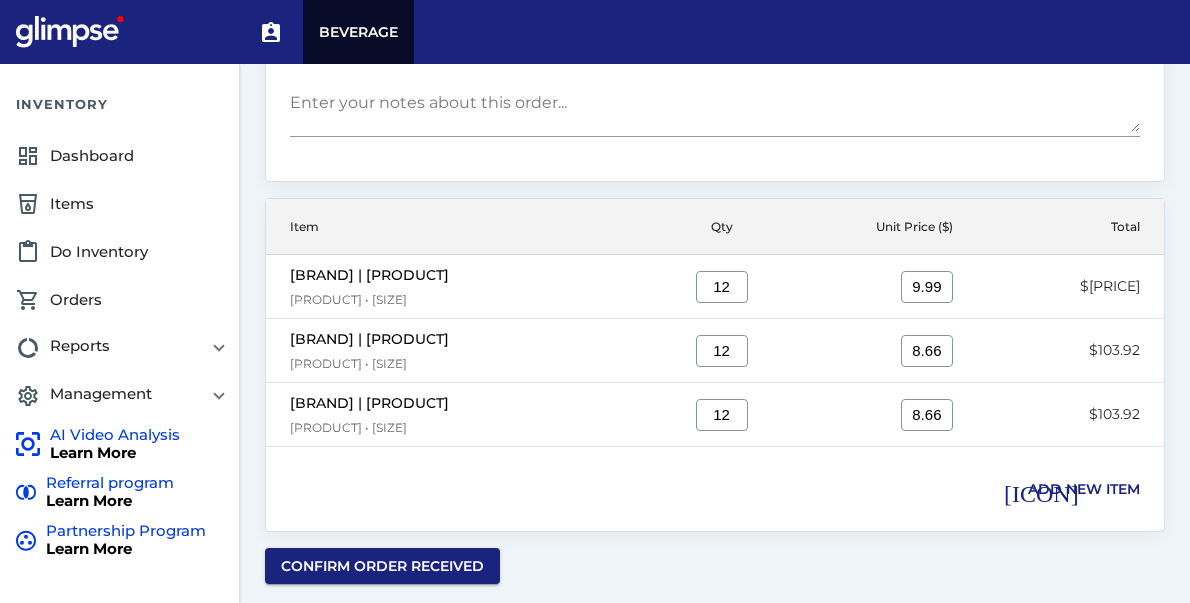 click on "Confirm order received" at bounding box center (382, 566) 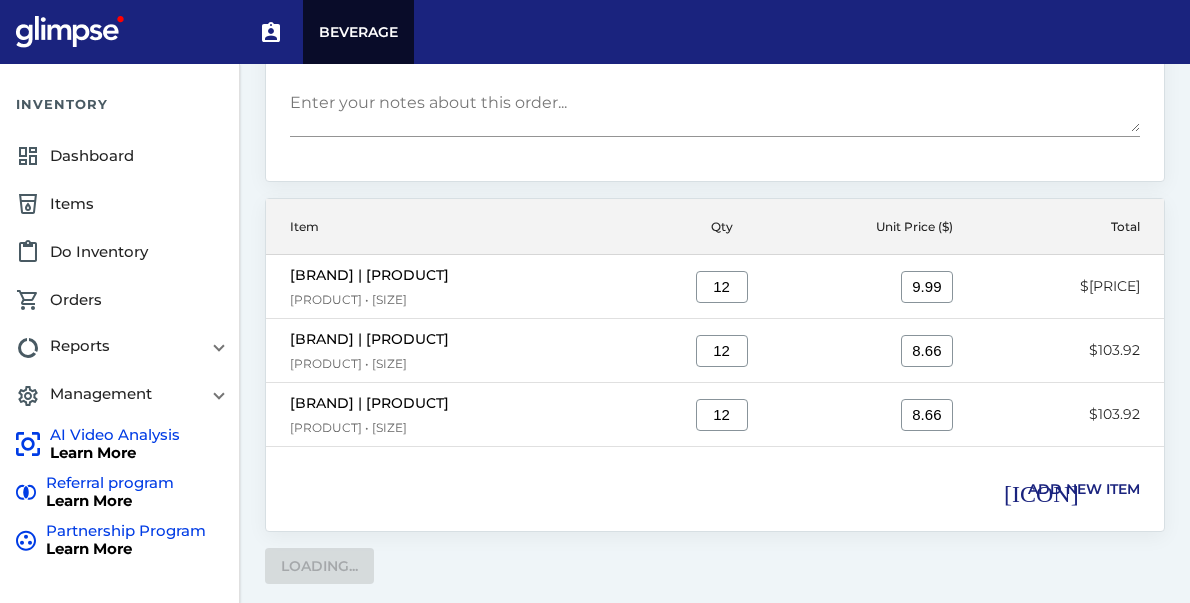 scroll, scrollTop: 506, scrollLeft: 0, axis: vertical 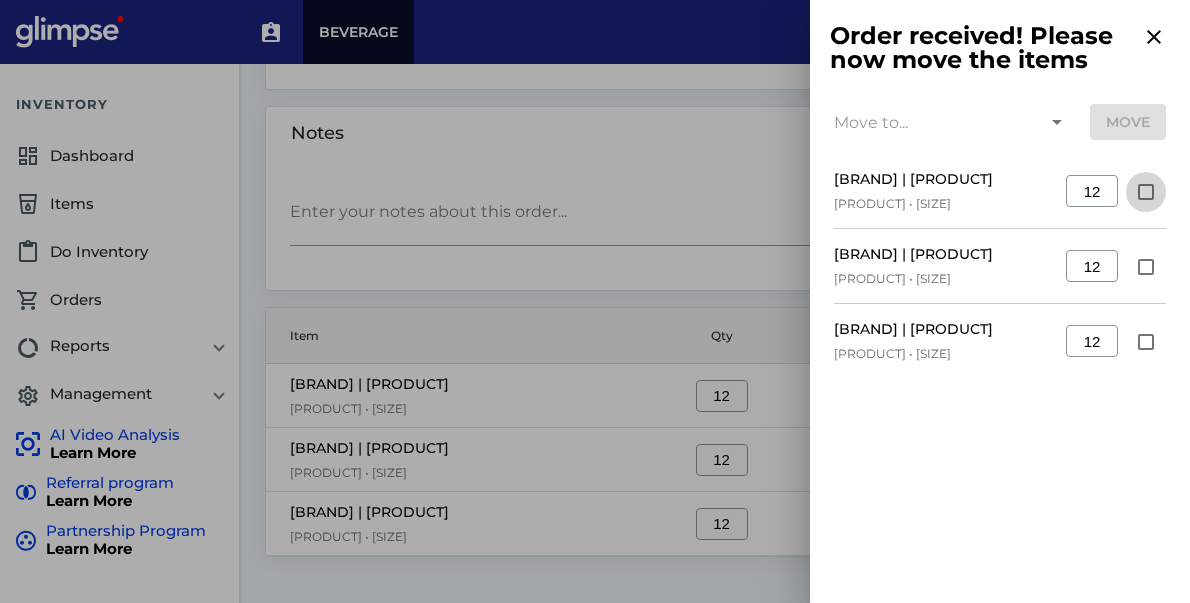 click at bounding box center (1146, 192) 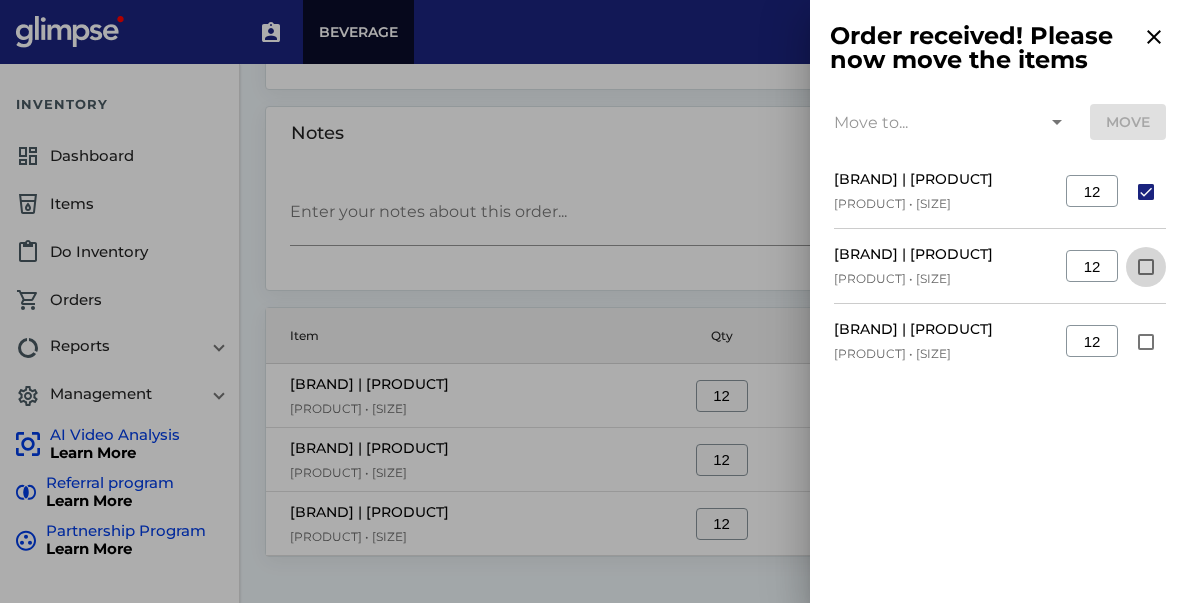 click at bounding box center (1146, 267) 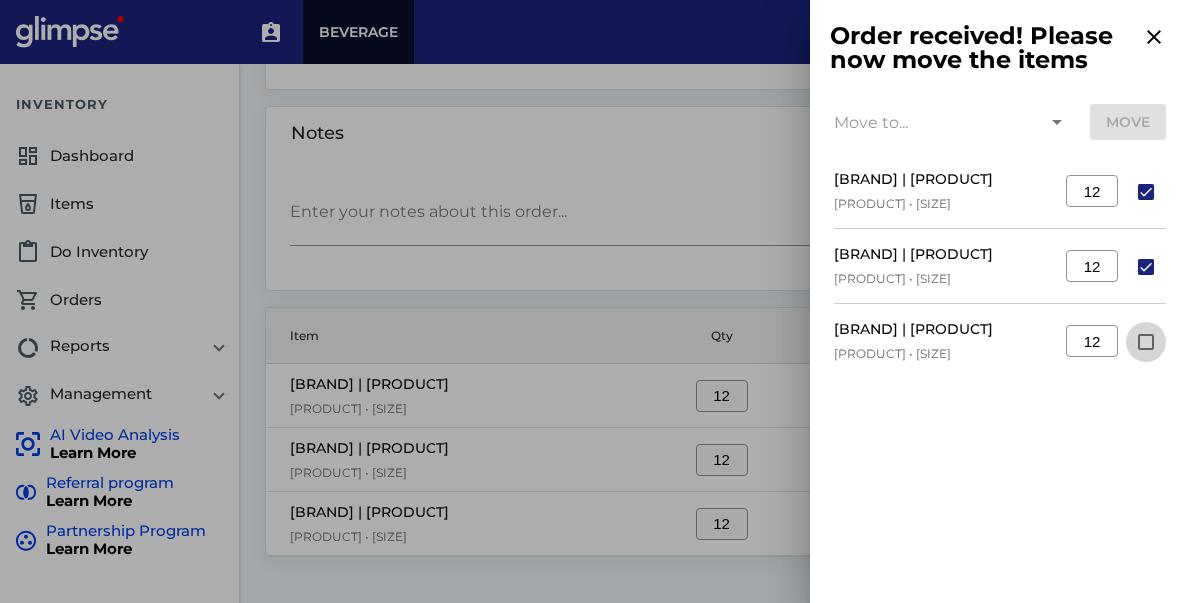 click at bounding box center (1146, 342) 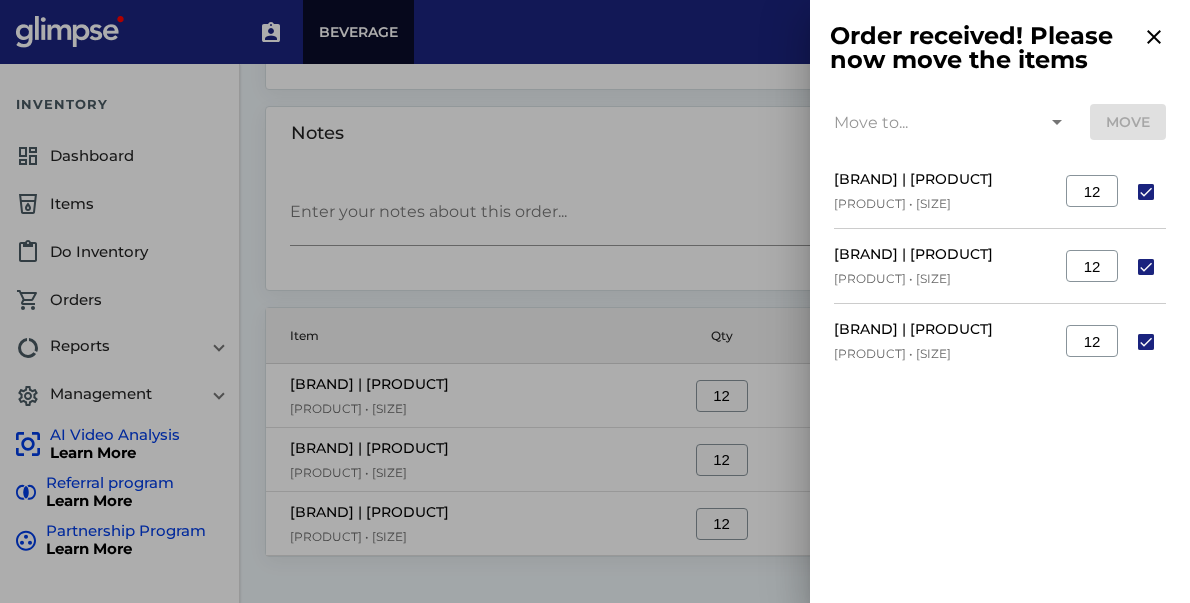 click at bounding box center (1057, 122) 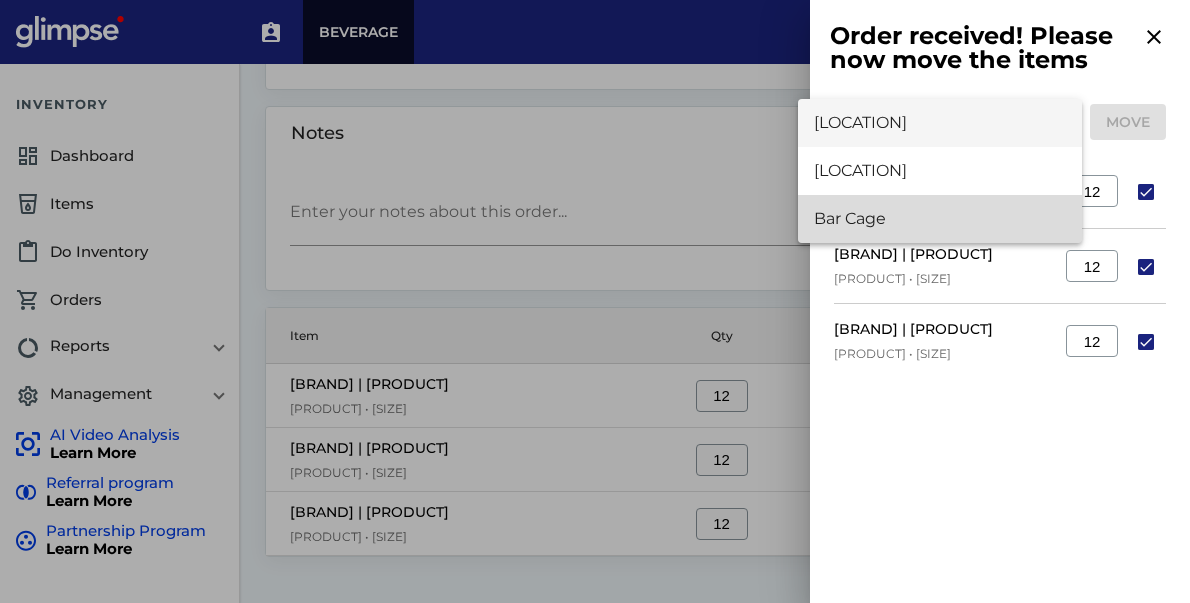 click on "Bar Cage" at bounding box center (940, 219) 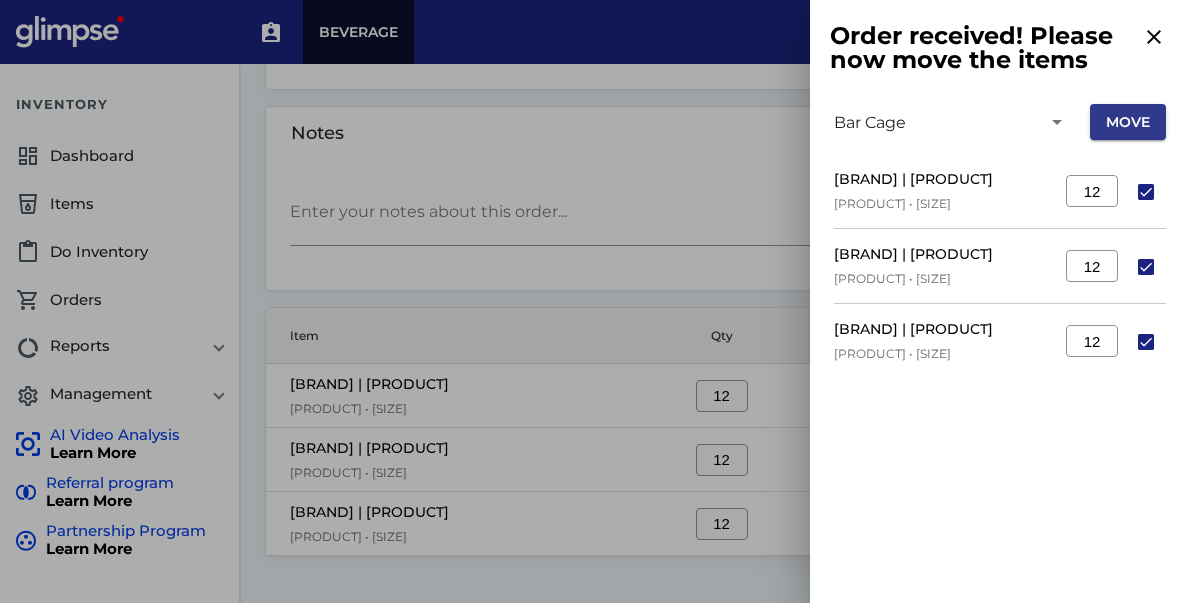 click on "Move" at bounding box center [1128, 122] 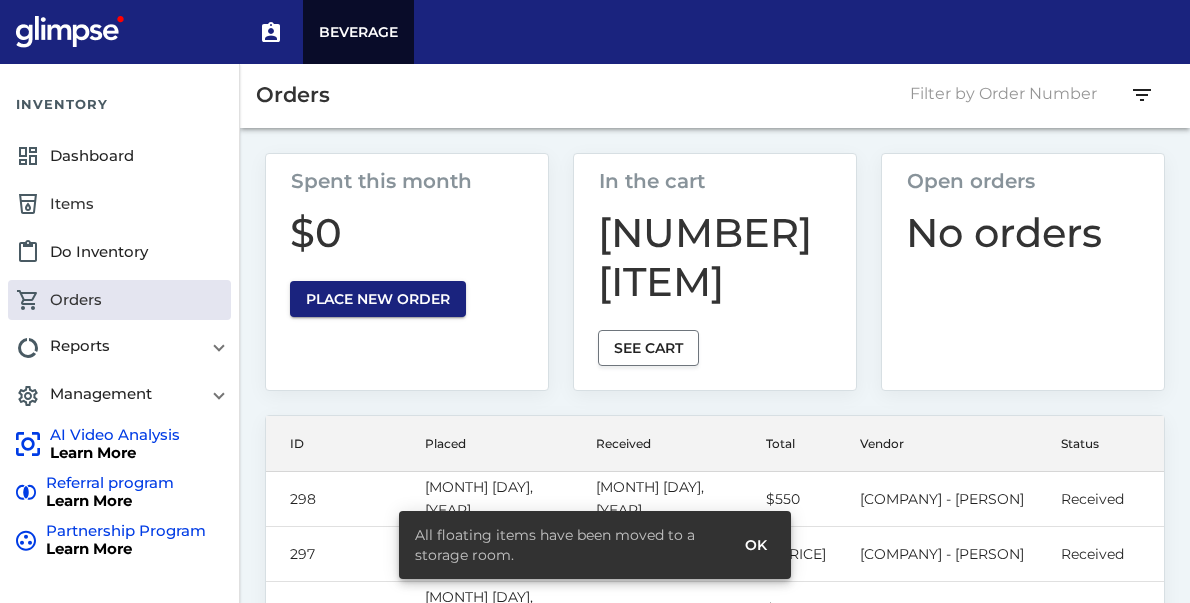 click on "local_drink  Items" at bounding box center [119, 204] 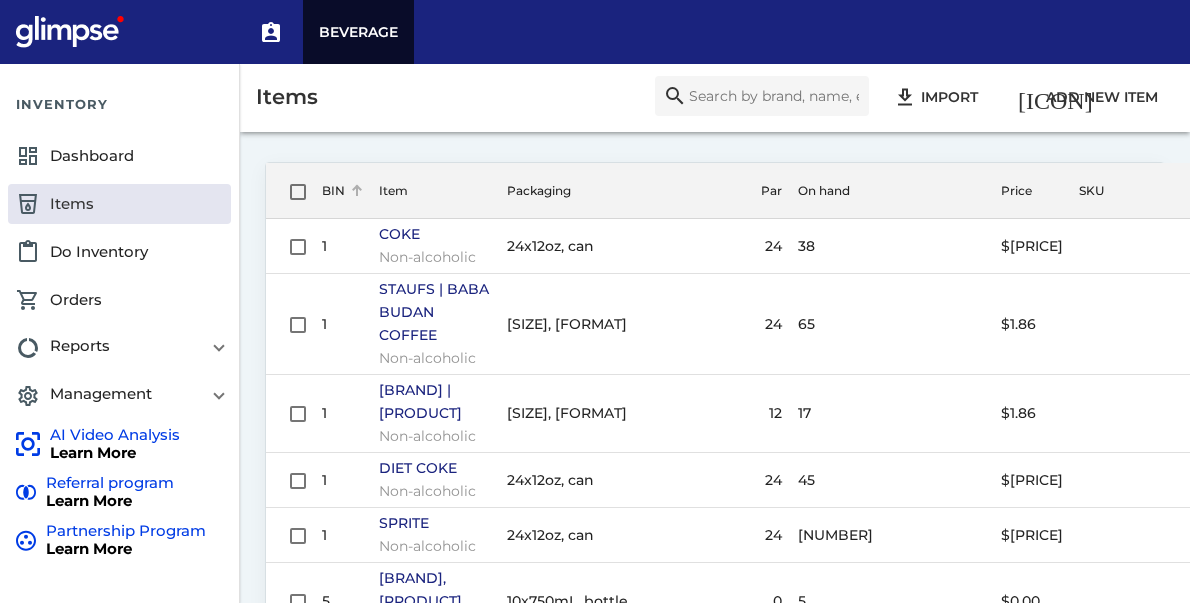 click at bounding box center [357, 191] 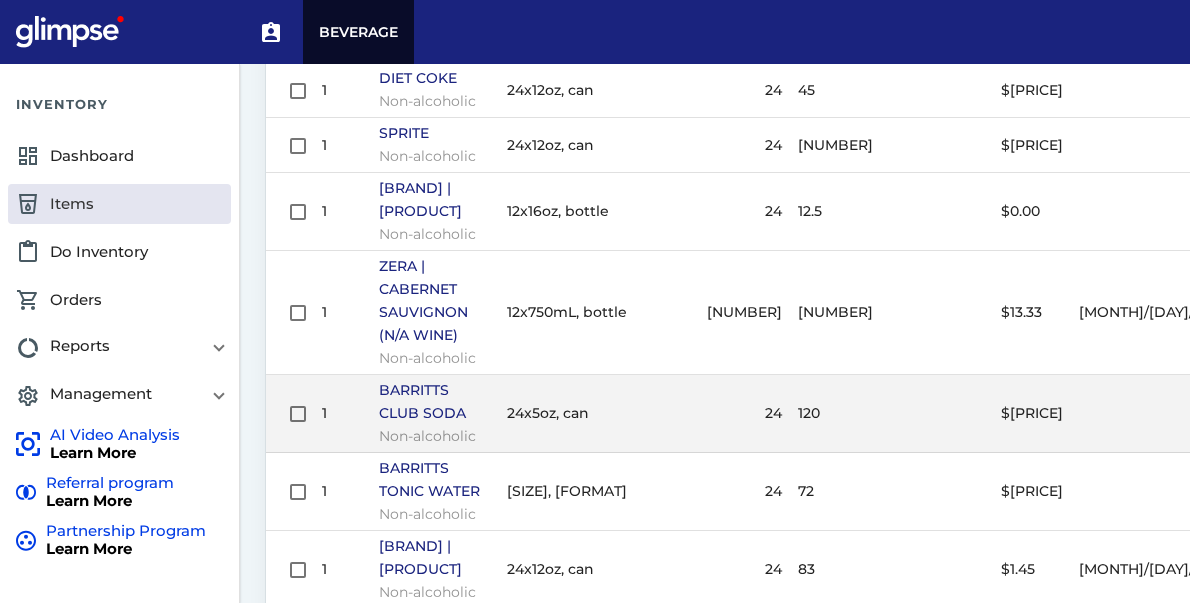 scroll, scrollTop: 487, scrollLeft: 0, axis: vertical 